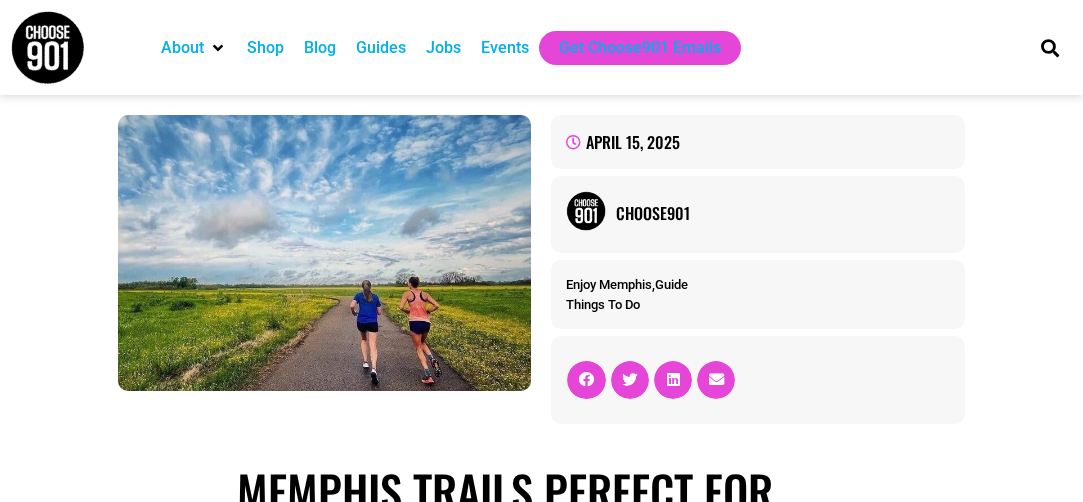 scroll, scrollTop: 0, scrollLeft: 0, axis: both 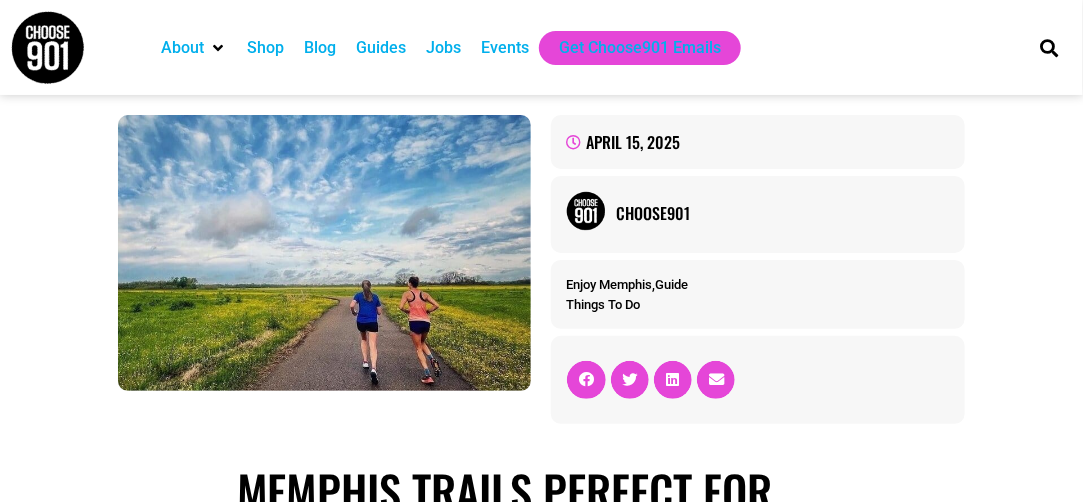 click on "Events" at bounding box center (505, 48) 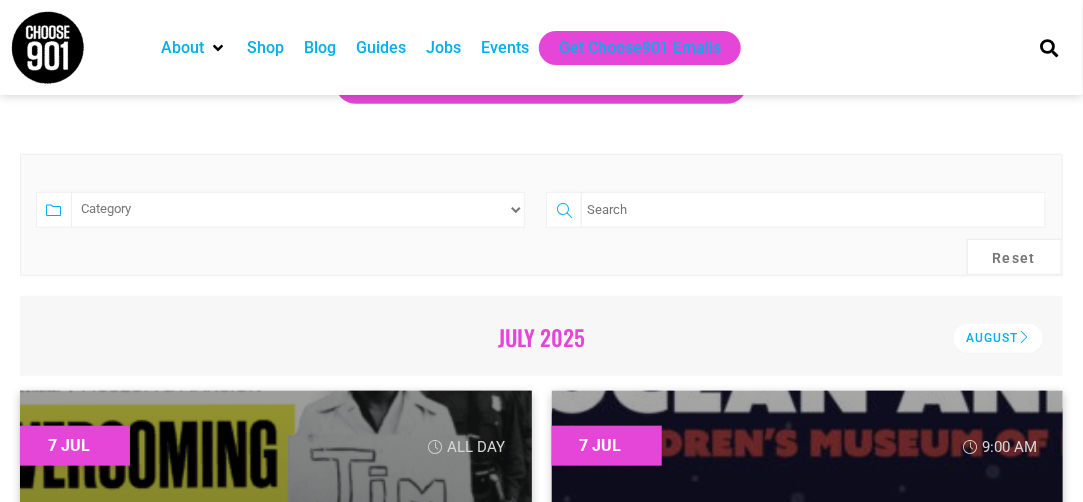 scroll, scrollTop: 409, scrollLeft: 0, axis: vertical 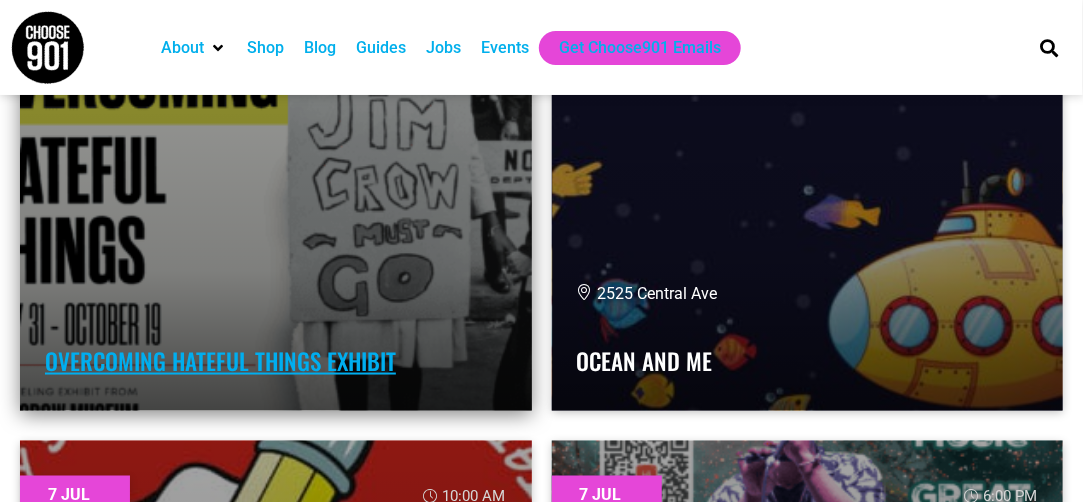 click on "Overcoming Hateful Things Exhibit" at bounding box center [220, 361] 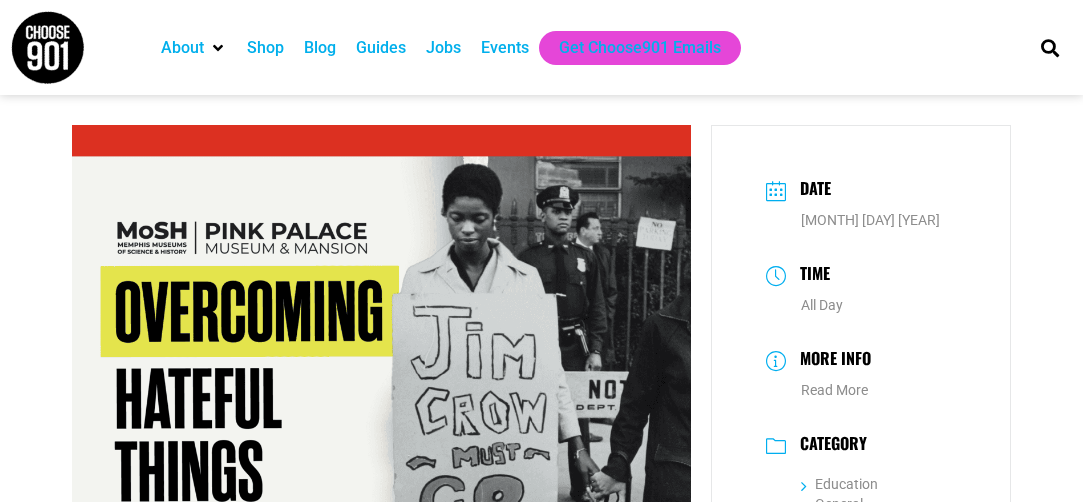 scroll, scrollTop: 0, scrollLeft: 0, axis: both 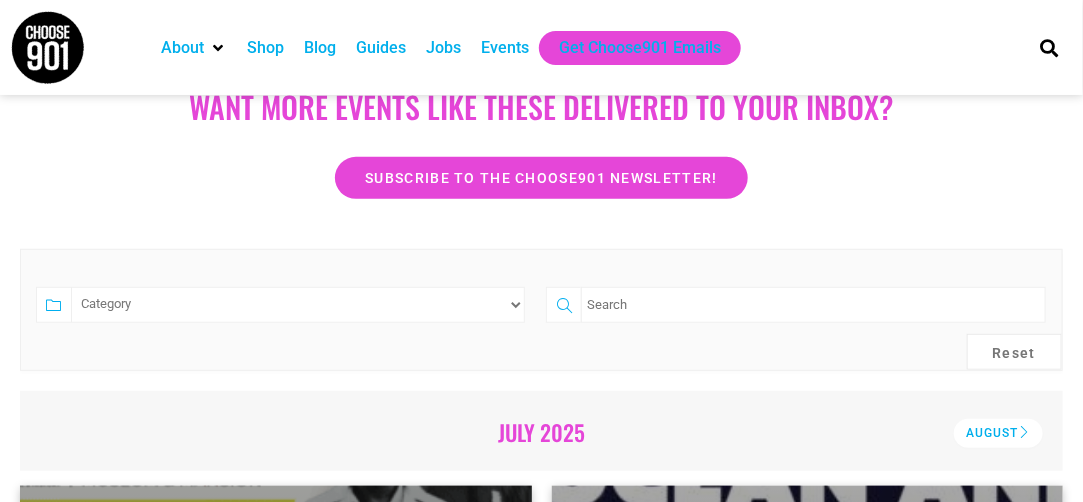 click at bounding box center (813, 305) 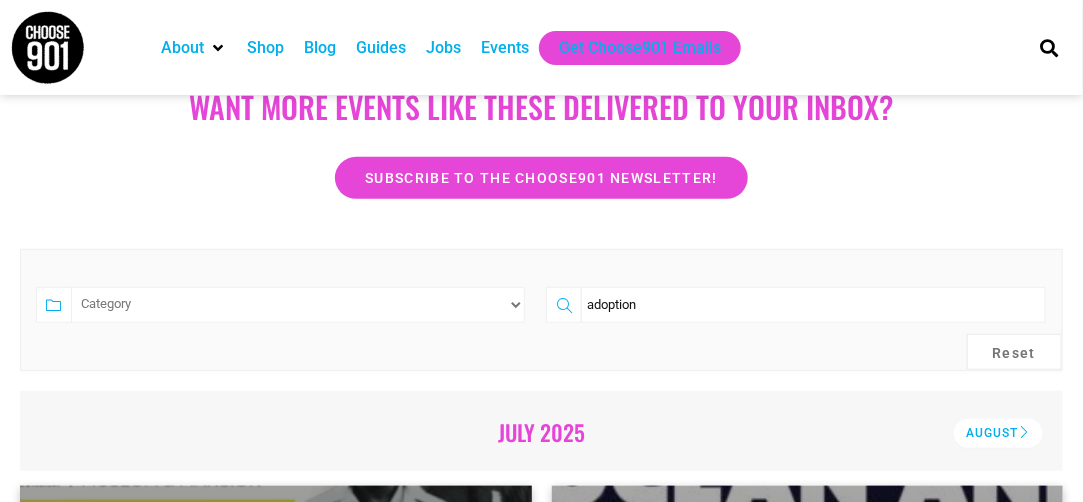 type on "adoption" 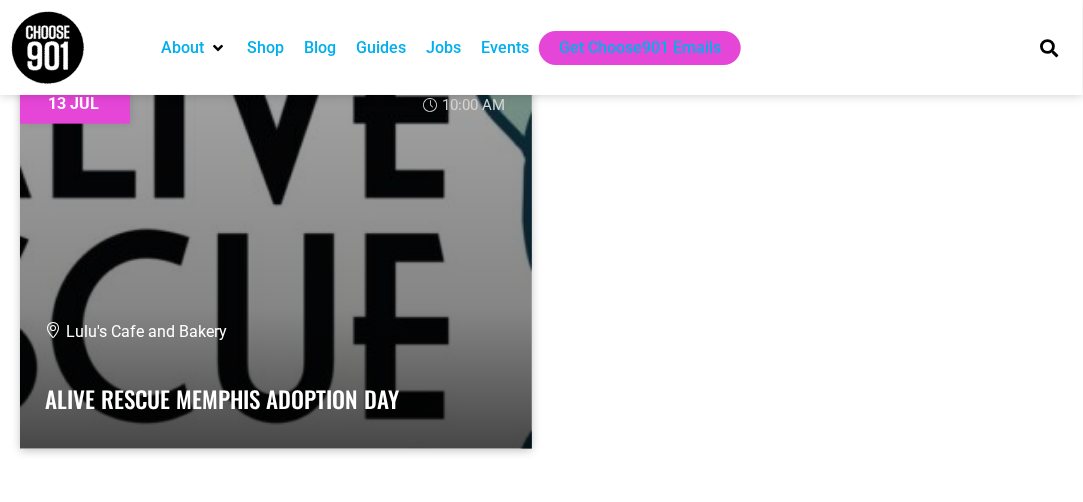 scroll, scrollTop: 847, scrollLeft: 0, axis: vertical 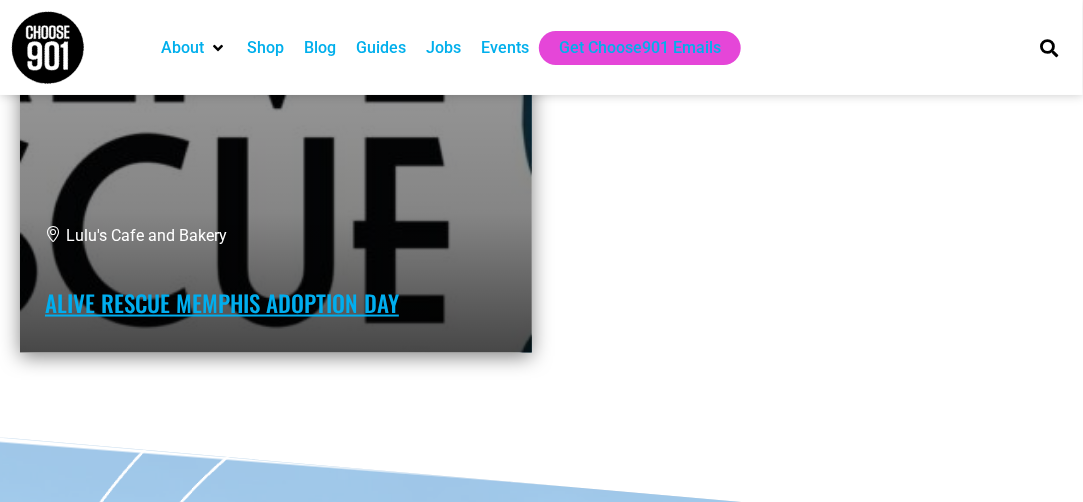 click on "Alive Rescue Memphis Adoption Day" at bounding box center [222, 303] 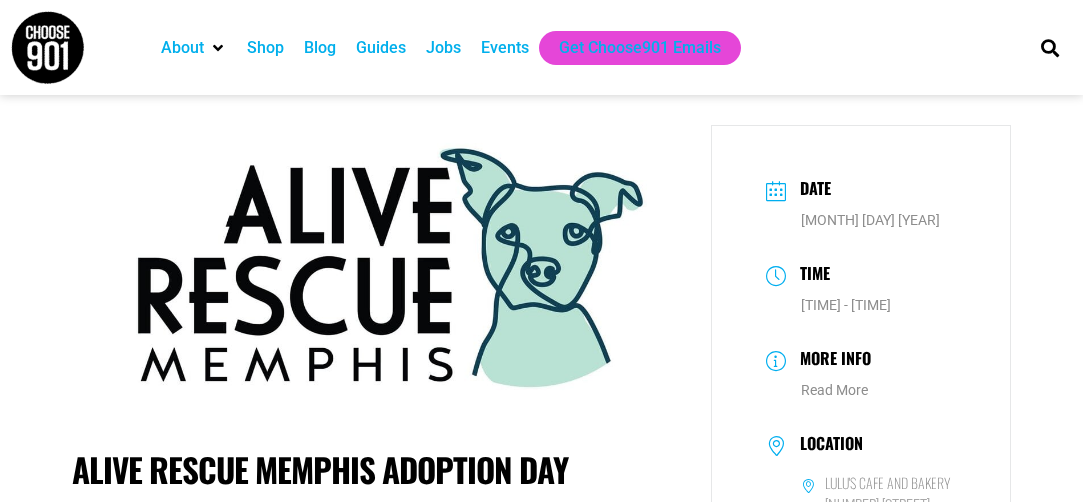 scroll, scrollTop: 0, scrollLeft: 0, axis: both 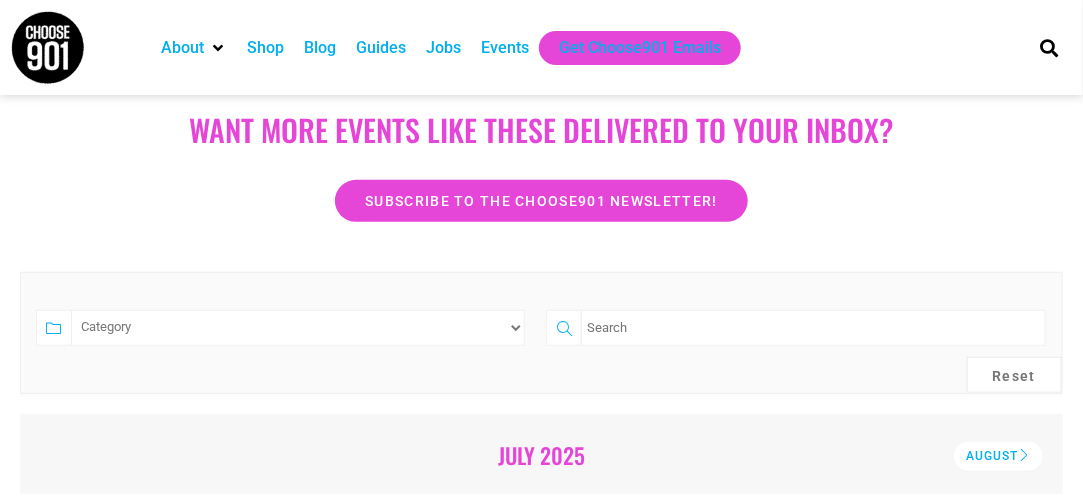 click on "Category
Adults Only
Career
Comedy
Education
Family Friendly
Festival
Film
Food
Free
Fundraiser
General
Health & Wellness
MAS
Meetings
Music
Outdoor
Pet Friendly
Regular
Sale
Social Events
Sports
The Arts
Volunteer" at bounding box center (298, 328) 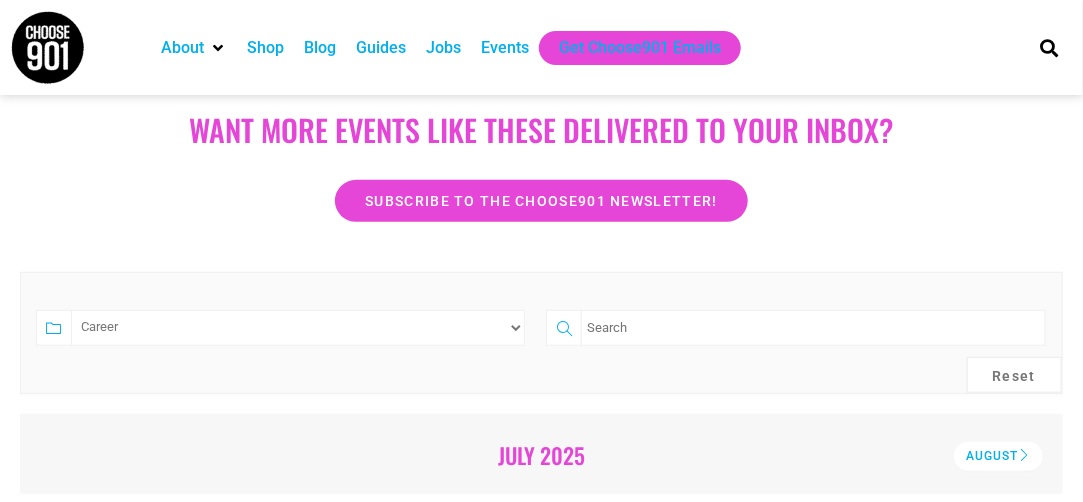 click on "Category
Adults Only
Career
Comedy
Education
Family Friendly
Festival
Film
Food
Free
Fundraiser
General
Health & Wellness
MAS
Meetings
Music
Outdoor
Pet Friendly
Regular
Sale
Social Events
Sports
The Arts
Volunteer" at bounding box center (298, 328) 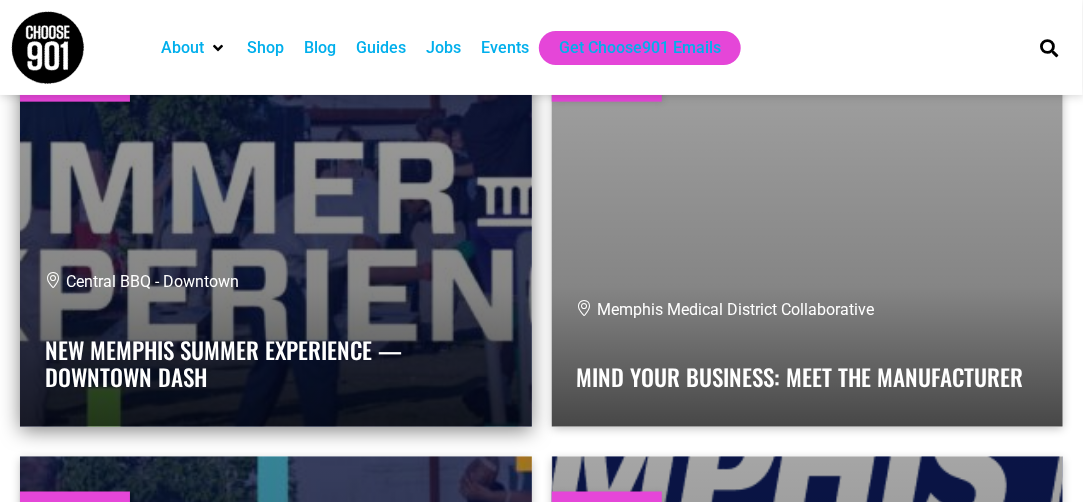 scroll, scrollTop: 774, scrollLeft: 0, axis: vertical 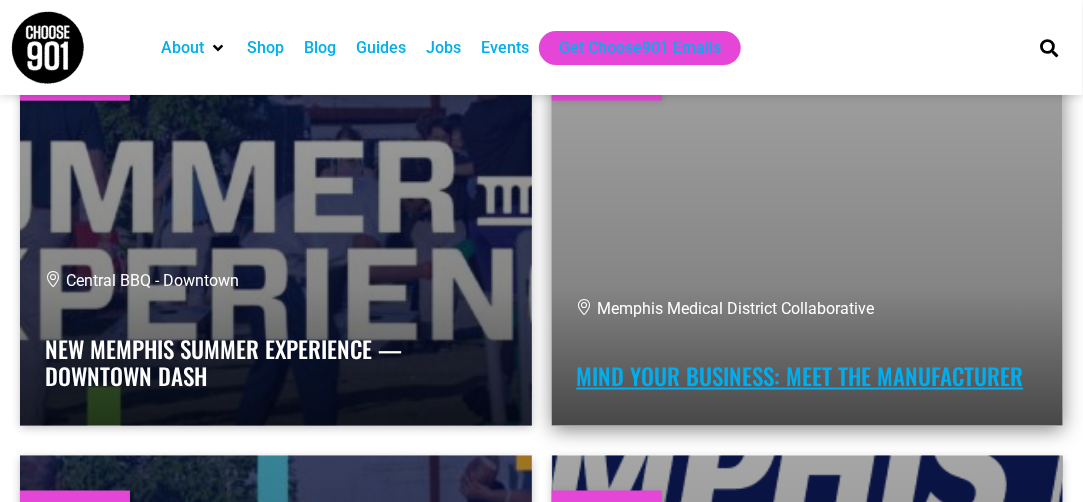 click on "Mind Your Business: Meet the Manufacturer" at bounding box center [800, 376] 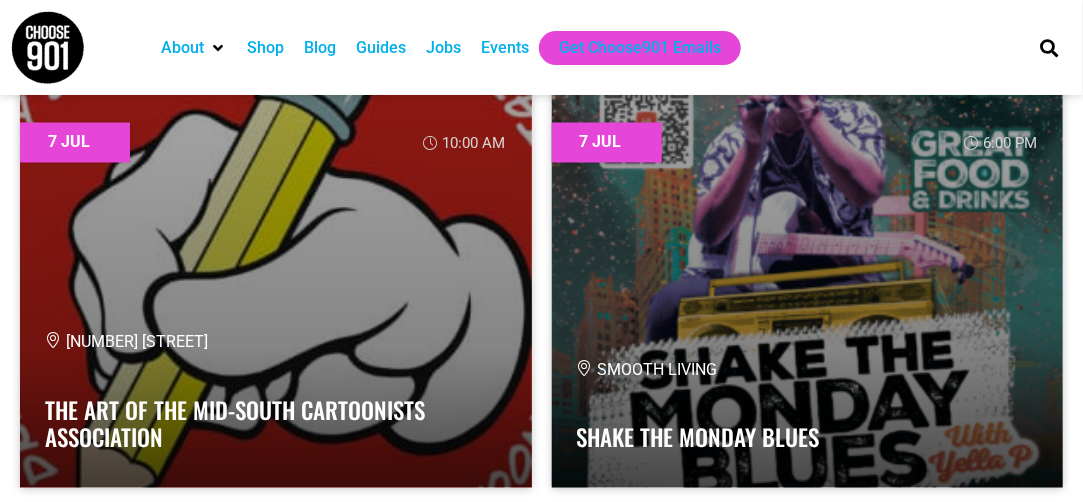 scroll, scrollTop: 870, scrollLeft: 0, axis: vertical 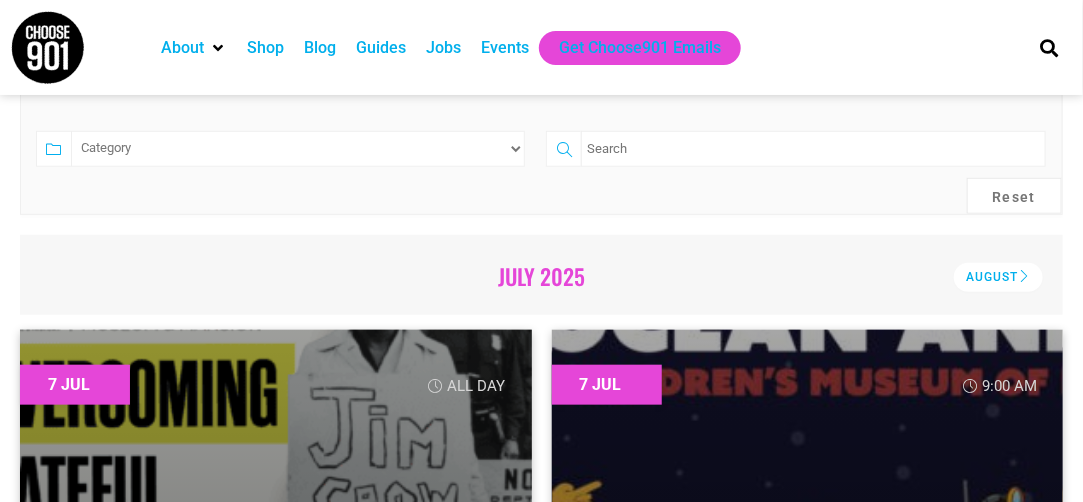 click on "Category
Adults Only
Career
Comedy
Education
Family Friendly
Festival
Film
Food
Free
Fundraiser
General
Health & Wellness
MAS
Meetings
Music
Outdoor
Pet Friendly
Regular
Sale
Social Events
Sports
The Arts
Volunteer" at bounding box center [298, 149] 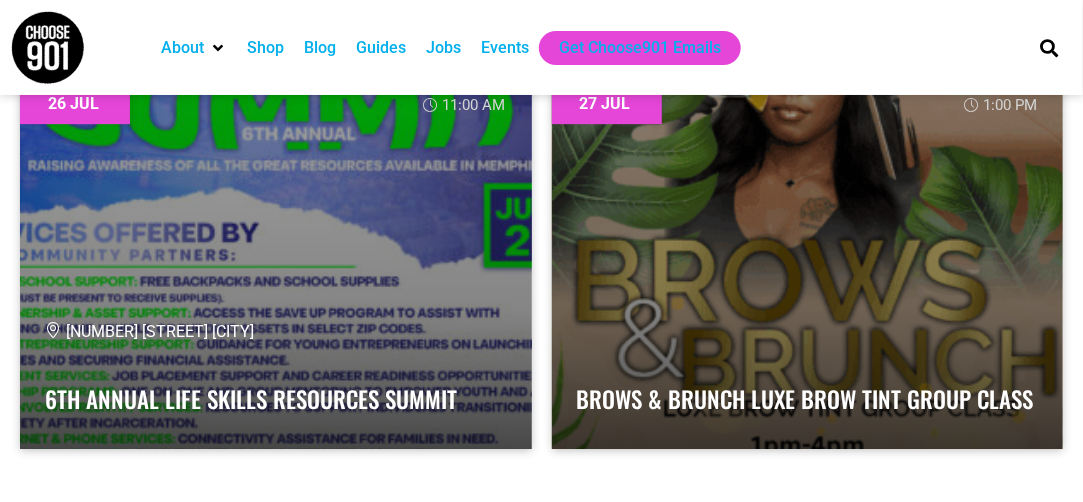 scroll, scrollTop: 2016, scrollLeft: 0, axis: vertical 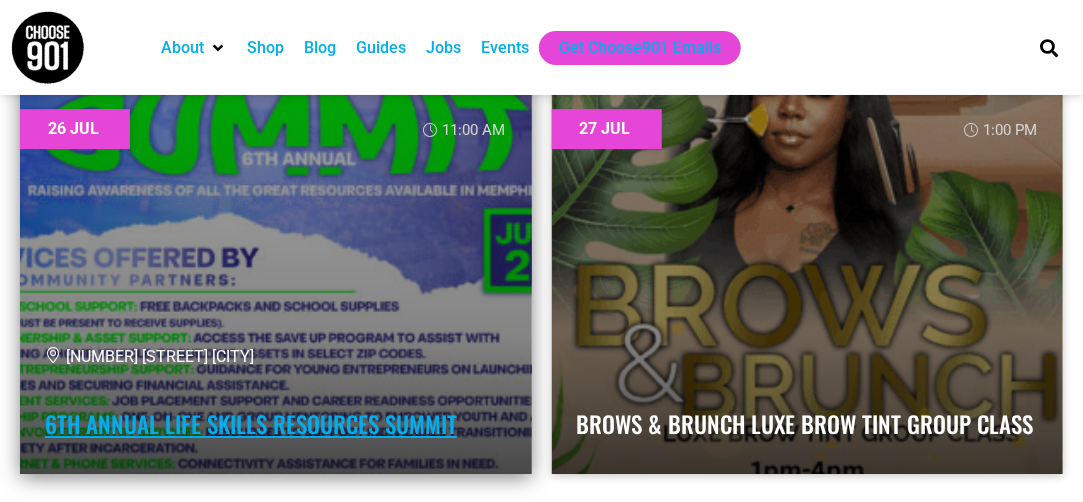 click on "6th Annual LIFE SKILLS RESOURCES SUMMIT" at bounding box center [251, 424] 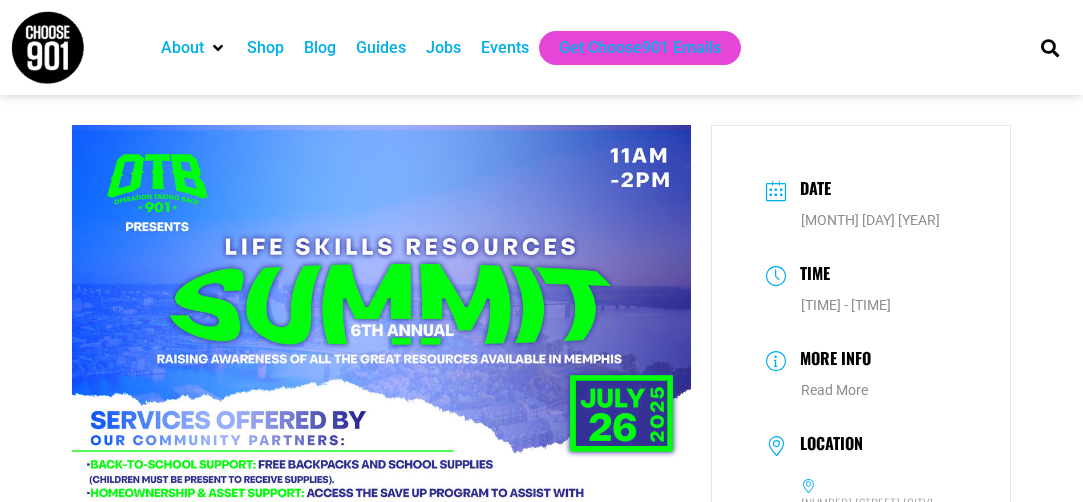 scroll, scrollTop: 0, scrollLeft: 0, axis: both 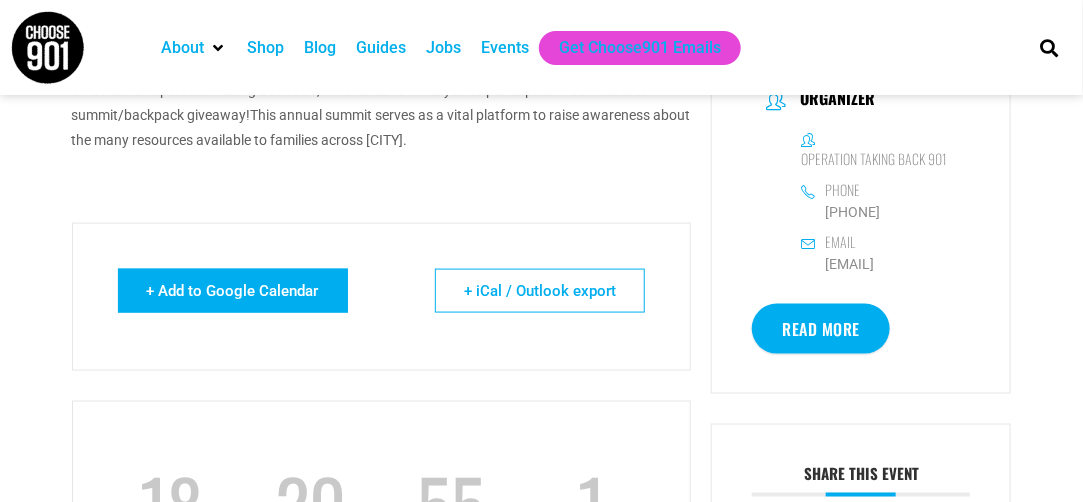 click on "+ Add to Google Calendar" at bounding box center [233, 291] 